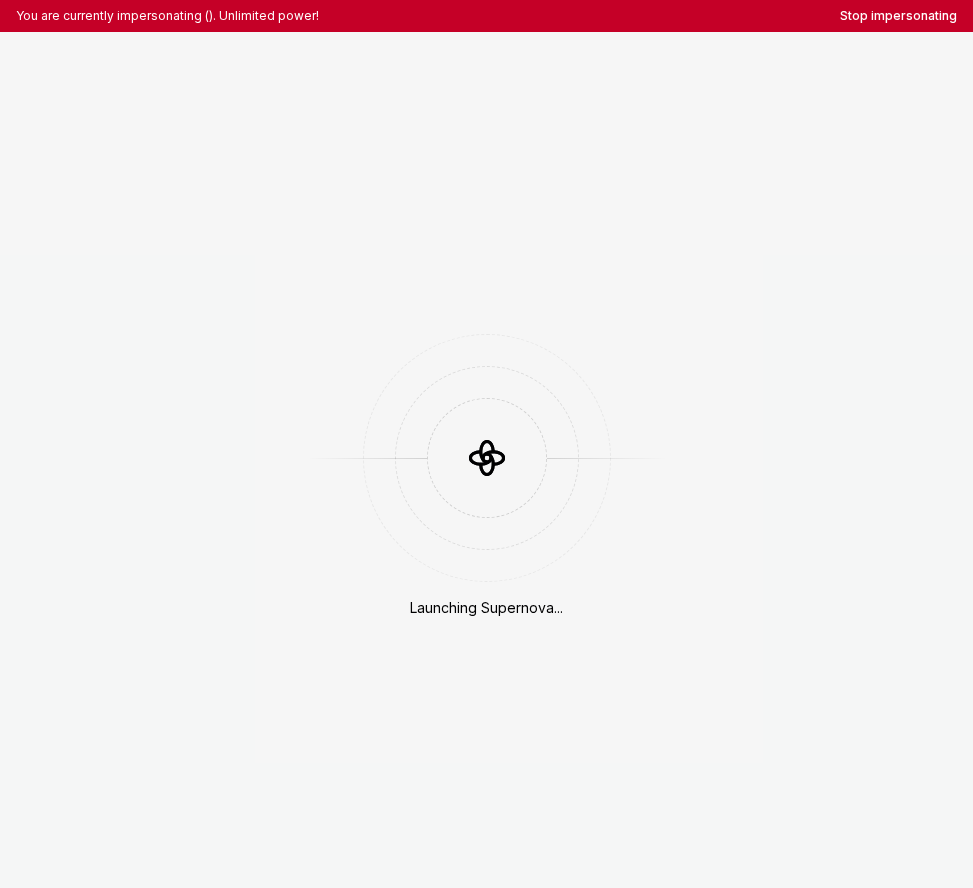 scroll, scrollTop: 0, scrollLeft: 0, axis: both 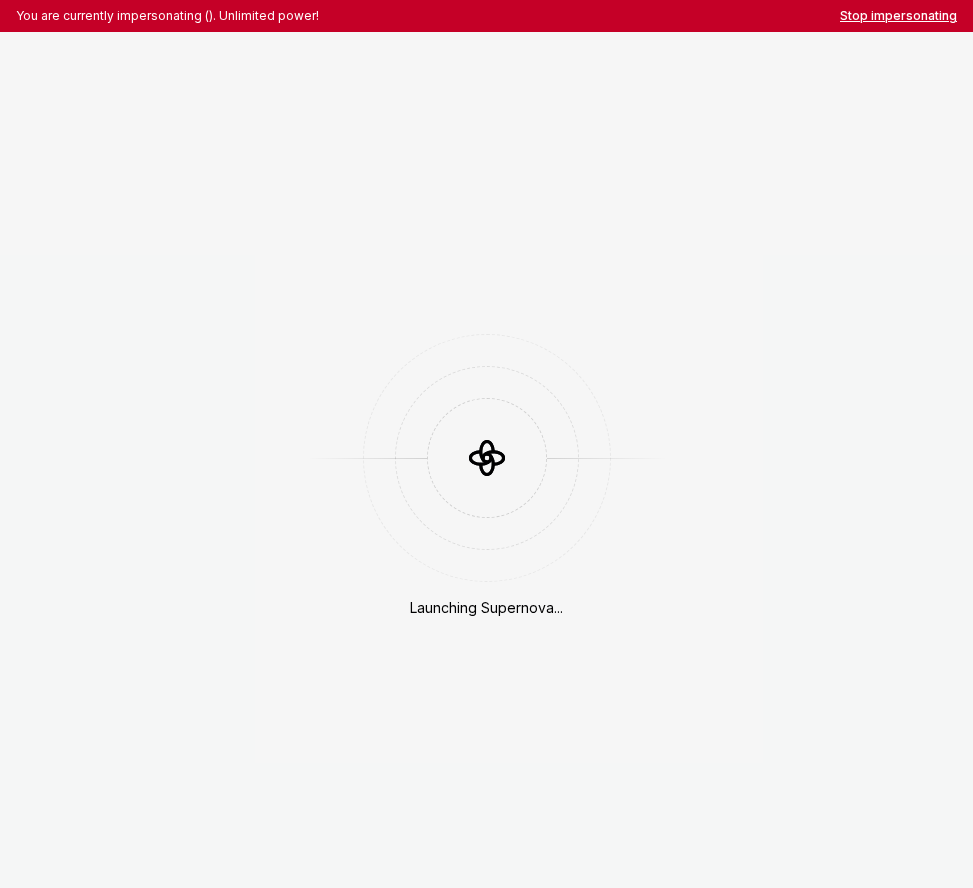 click on "Stop impersonating" at bounding box center (898, 16) 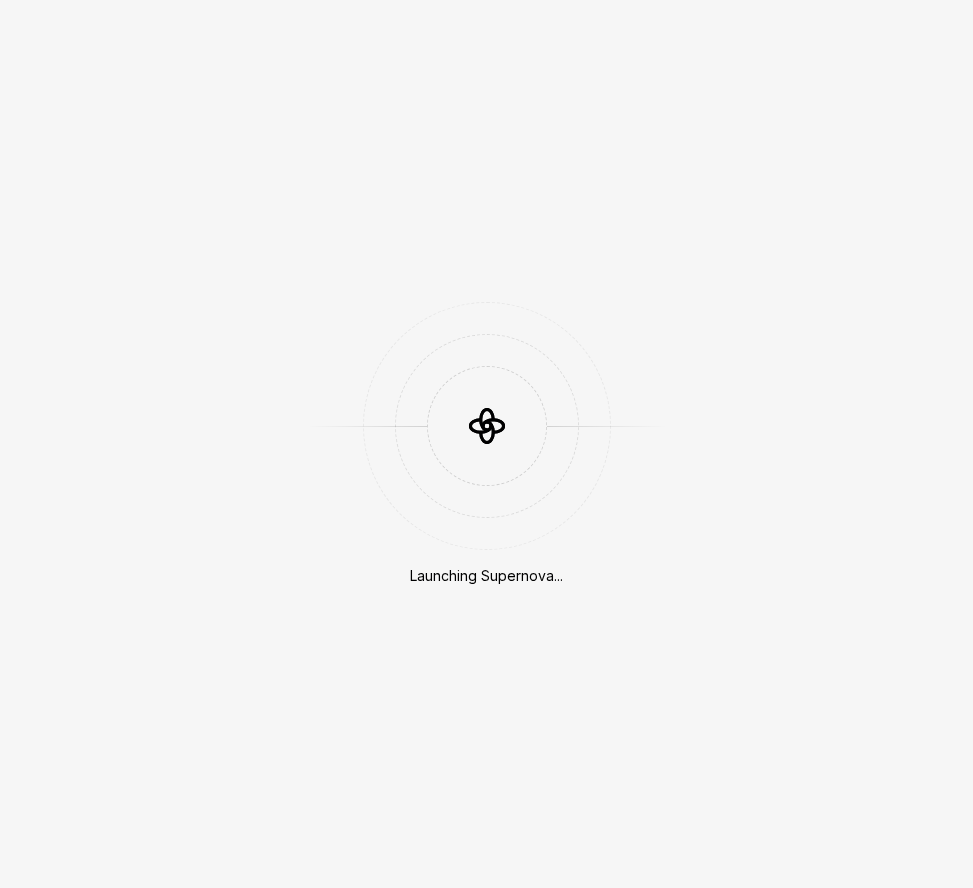 scroll, scrollTop: 0, scrollLeft: 0, axis: both 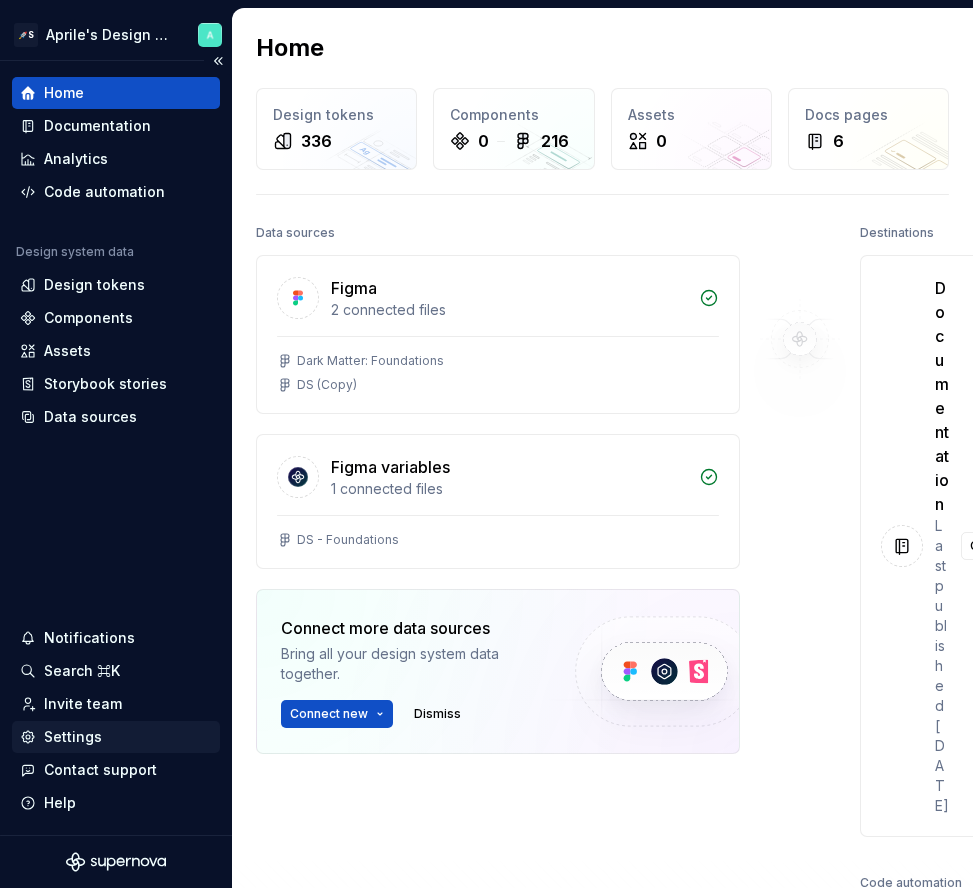 click on "Settings" at bounding box center [116, 737] 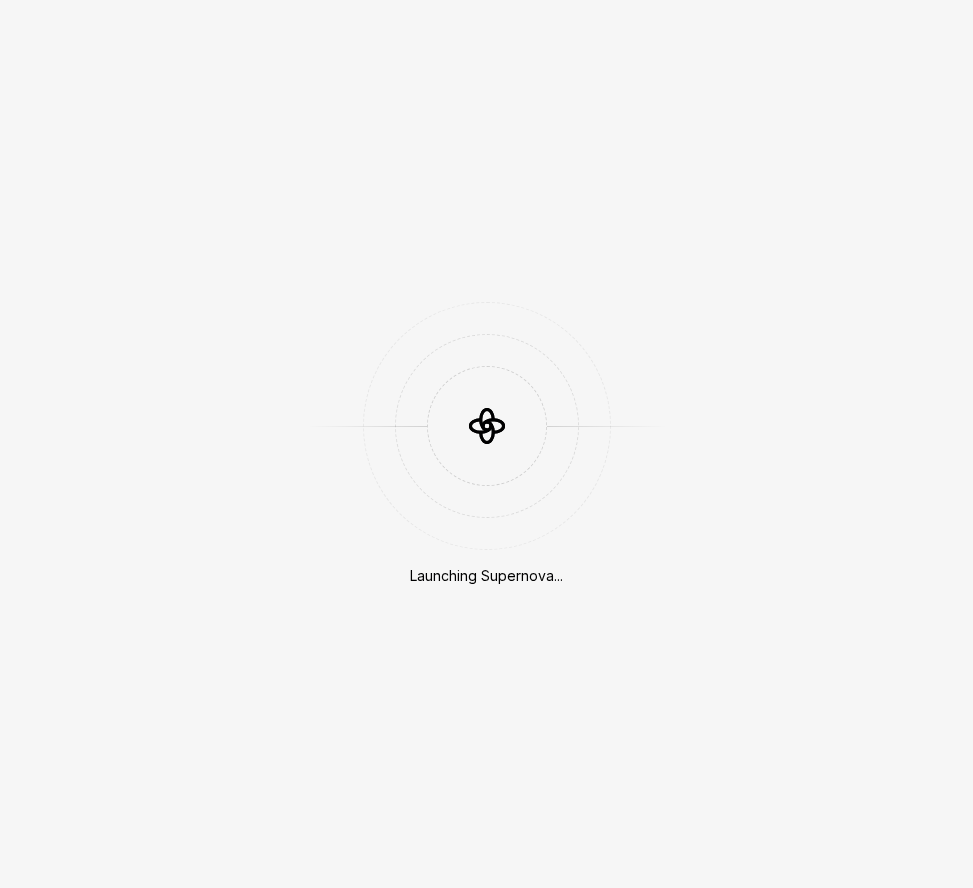 scroll, scrollTop: 0, scrollLeft: 0, axis: both 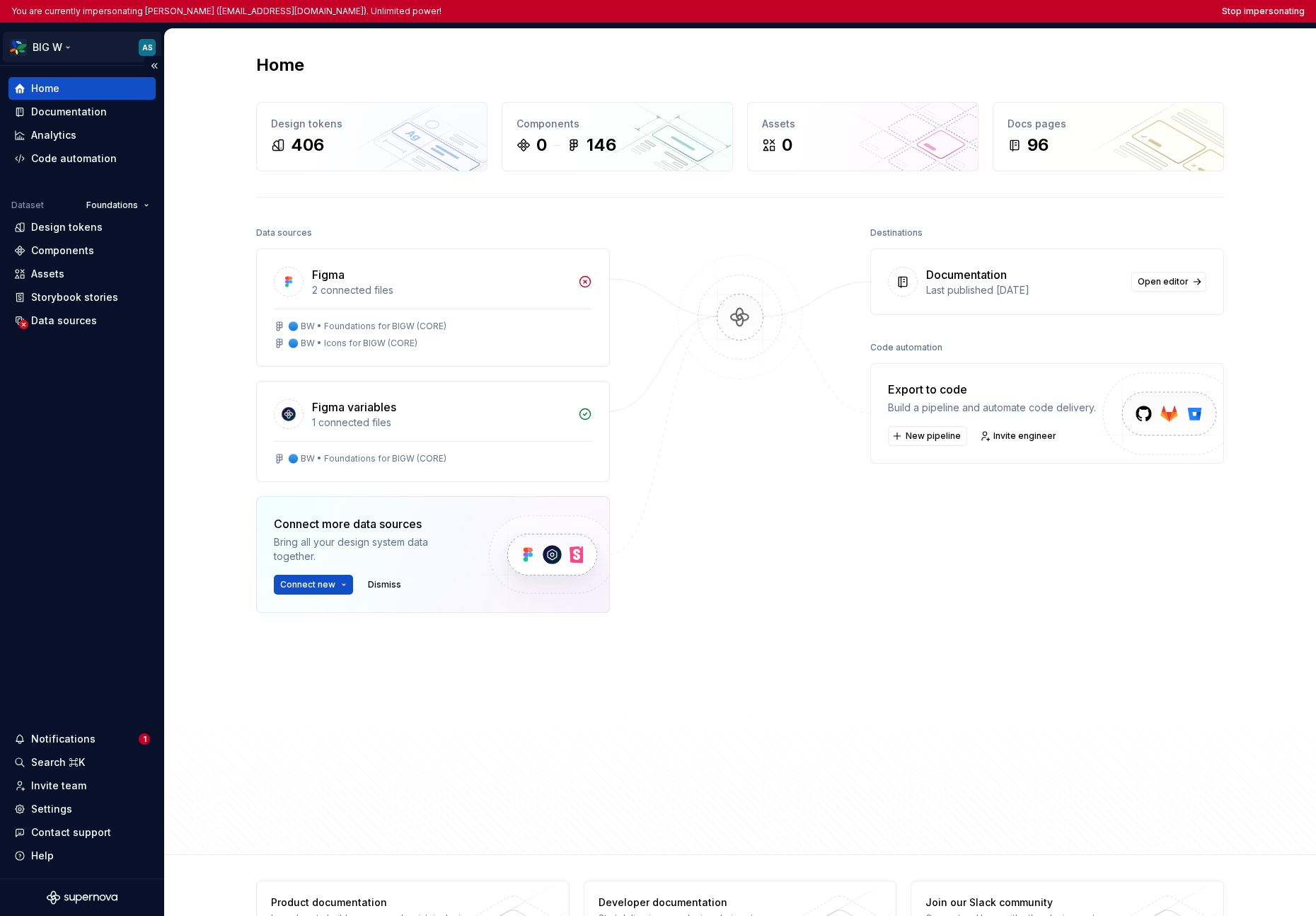 click on "You are currently impersonating [PERSON_NAME] ([EMAIL_ADDRESS][DOMAIN_NAME]). Unlimited power! Stop impersonating BIG W AS Home Documentation Analytics Code automation Dataset Foundations Design tokens Components Assets Storybook stories Data sources Notifications 1 Search ⌘K Invite team Settings Contact support Help Home Design tokens 406 Components 0 146 Assets 0 Docs pages 96 Data sources Figma 2 connected files 🔵 BW • Foundations for BIGW (CORE) 🔵 BW • Icons for BIGW (CORE) Figma variables 1 connected files 🔵 BW • Foundations for BIGW (CORE) Connect more data sources Bring all your design system data together. Connect new Dismiss Destinations Documentation Last published [DATE] Open editor Code automation Export to code Build a pipeline and automate code delivery. New pipeline Invite engineer Product documentation Learn how to build, manage and maintain design systems in smarter ways. Developer documentation Start delivering your design choices to your codebases right away." at bounding box center [658, 458] 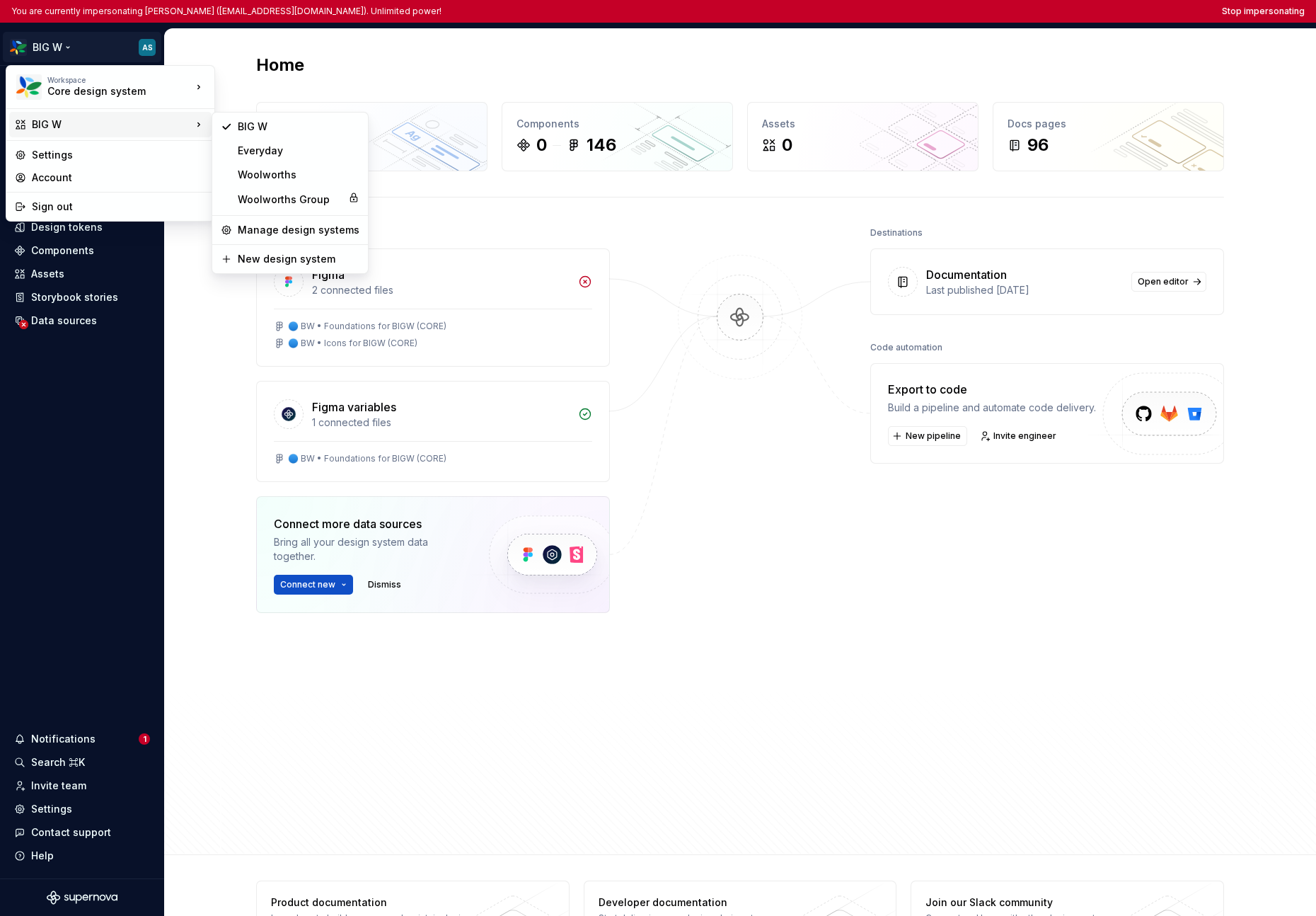type 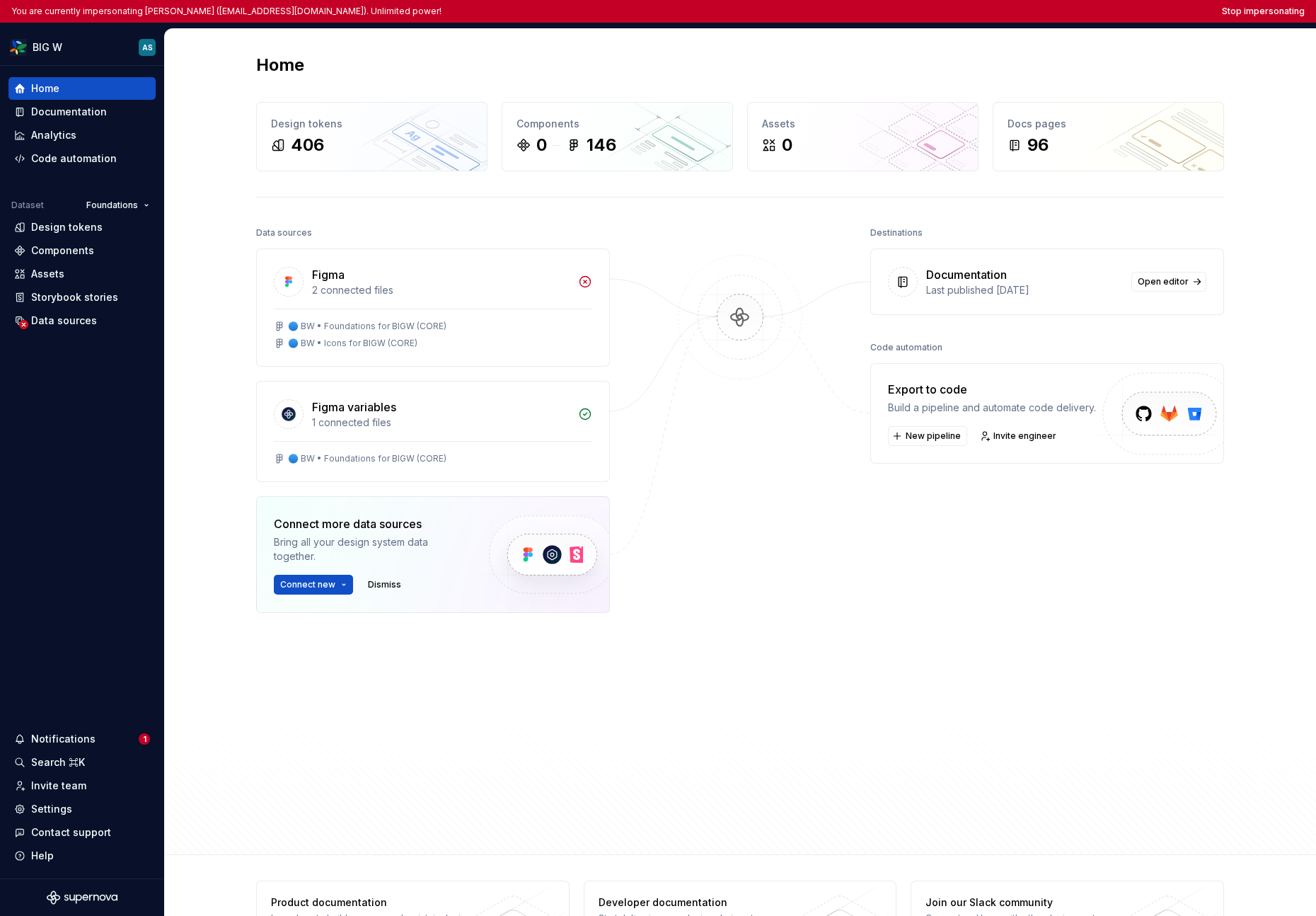 click on "BIG W AS Home Documentation Analytics Code automation Dataset Foundations Design tokens Components Assets Storybook stories Data sources Notifications 1 Search ⌘K Invite team Settings Contact support Help Home Design tokens 406 Components 0 146 Assets 0 Docs pages 96 Data sources Figma 2 connected files 🔵 BW • Foundations for BIGW (CORE) 🔵 BW • Icons for BIGW (CORE) Figma variables 1 connected files 🔵 BW • Foundations for BIGW (CORE) Connect more data sources Bring all your design system data together. Connect new Dismiss Destinations Documentation Last published 3 weeks ago Open editor Code automation Export to code Build a pipeline and automate code delivery. New pipeline Invite engineer Product documentation Learn how to build, manage and maintain design systems in smarter ways. Developer documentation Start delivering your design choices to your codebases right away. Join our Slack community Connect and learn with other design system practitioners." at bounding box center [658, 469] 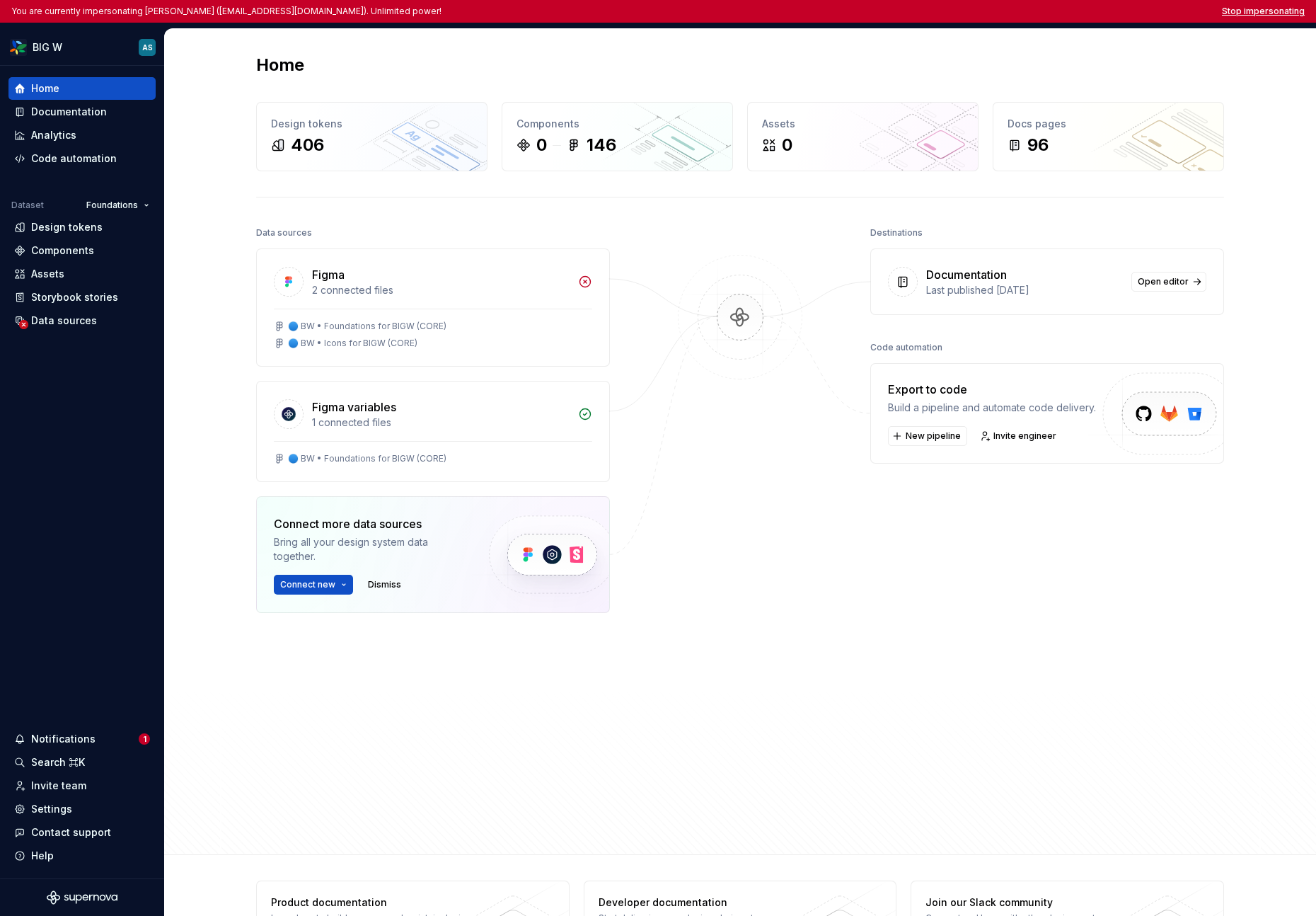 click on "Stop impersonating" at bounding box center [1263, 11] 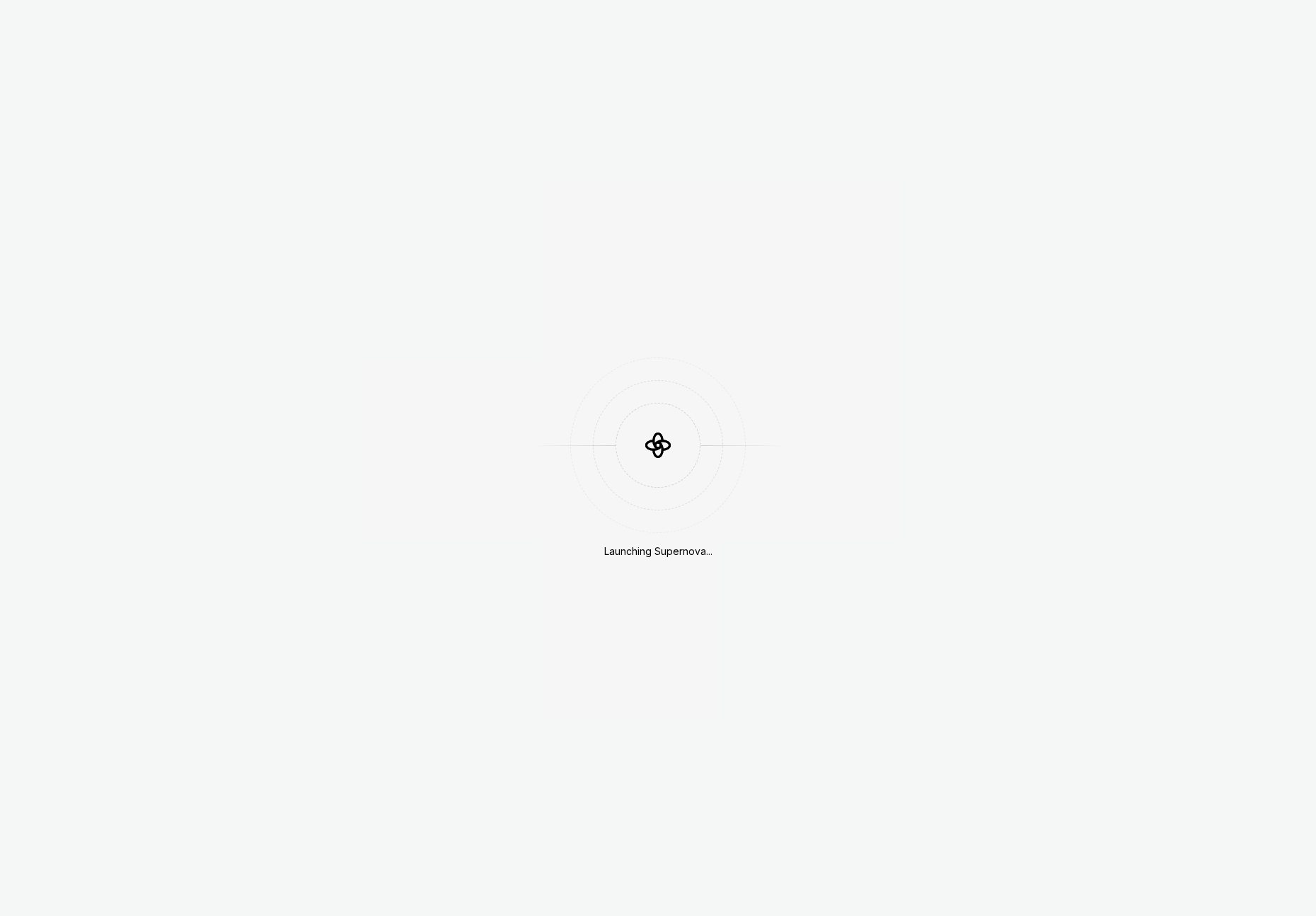 scroll, scrollTop: 0, scrollLeft: 0, axis: both 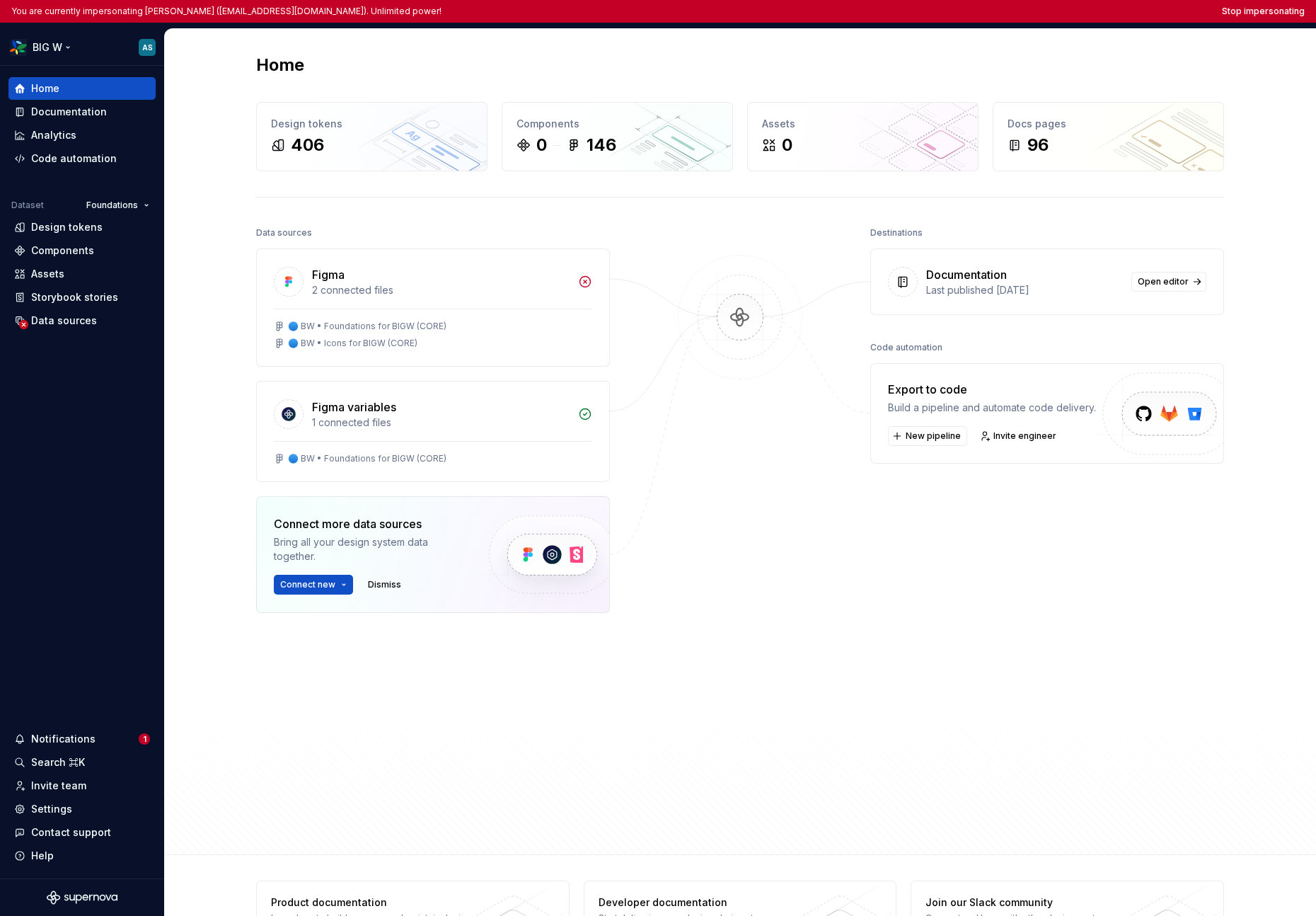 click on "You are currently impersonating [PERSON_NAME] ([EMAIL_ADDRESS][DOMAIN_NAME]). Unlimited power! Stop impersonating BIG W AS Home Documentation Analytics Code automation Dataset Foundations Design tokens Components Assets Storybook stories Data sources Notifications 1 Search ⌘K Invite team Settings Contact support Help Home Design tokens 406 Components 0 146 Assets 0 Docs pages 96 Data sources Figma 2 connected files 🔵 BW • Foundations for BIGW (CORE) 🔵 BW • Icons for BIGW (CORE) Figma variables 1 connected files 🔵 BW • Foundations for BIGW (CORE) Connect more data sources Bring all your design system data together. Connect new Dismiss Destinations Documentation Last published [DATE] Open editor Code automation Export to code Build a pipeline and automate code delivery. New pipeline Invite engineer Product documentation Learn how to build, manage and maintain design systems in smarter ways. Developer documentation Start delivering your design choices to your codebases right away." at bounding box center [658, 458] 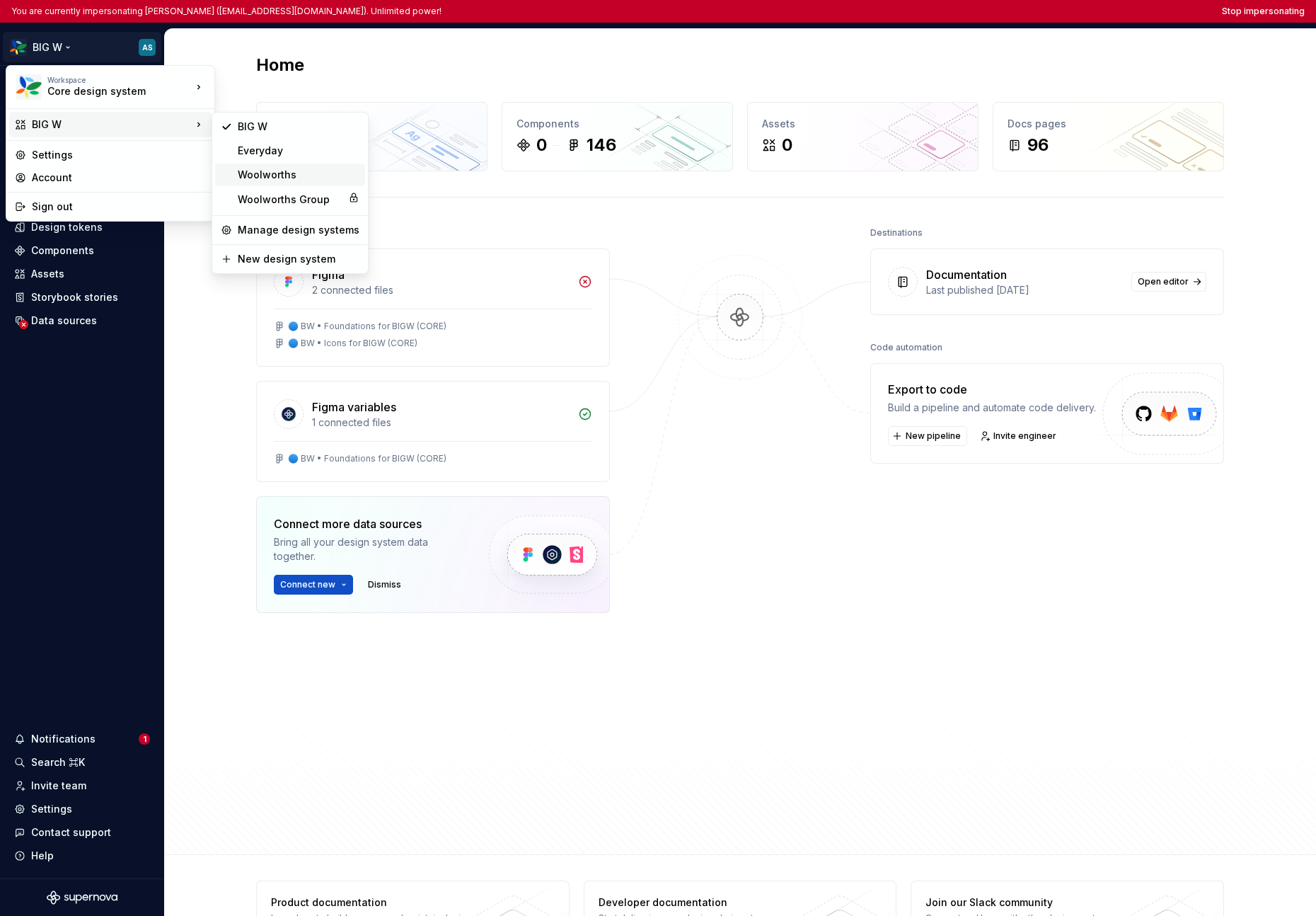 click on "Woolworths" at bounding box center (299, 175) 